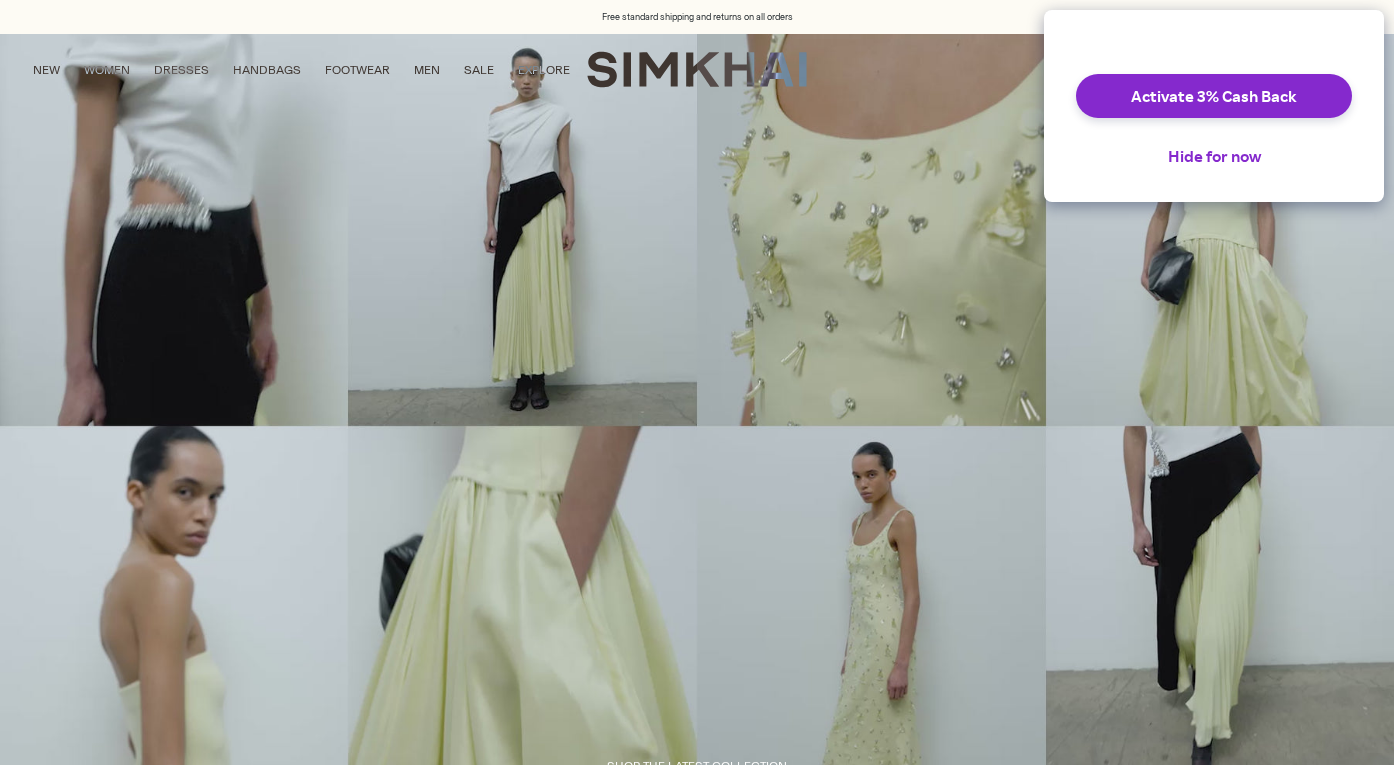 scroll, scrollTop: 0, scrollLeft: 0, axis: both 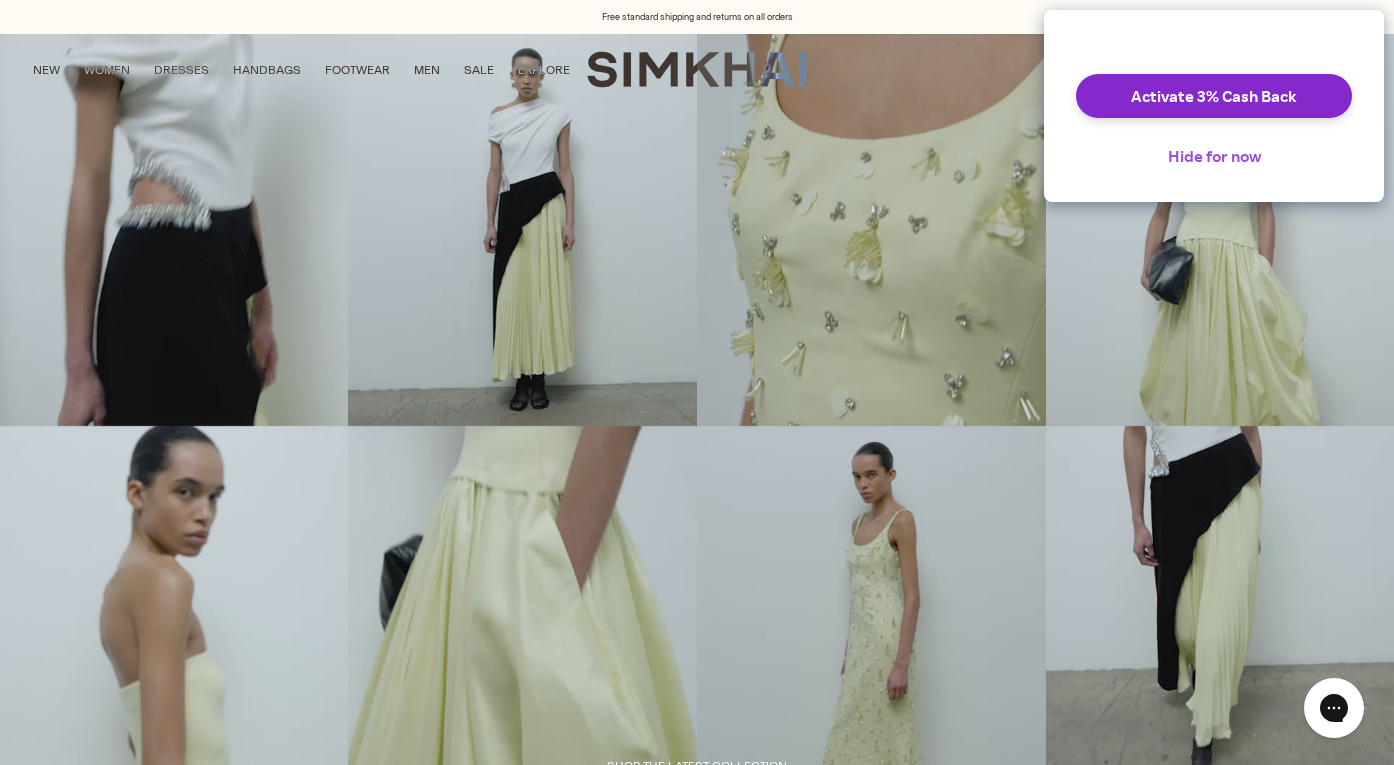 click on "Hide for now" at bounding box center [1214, 156] 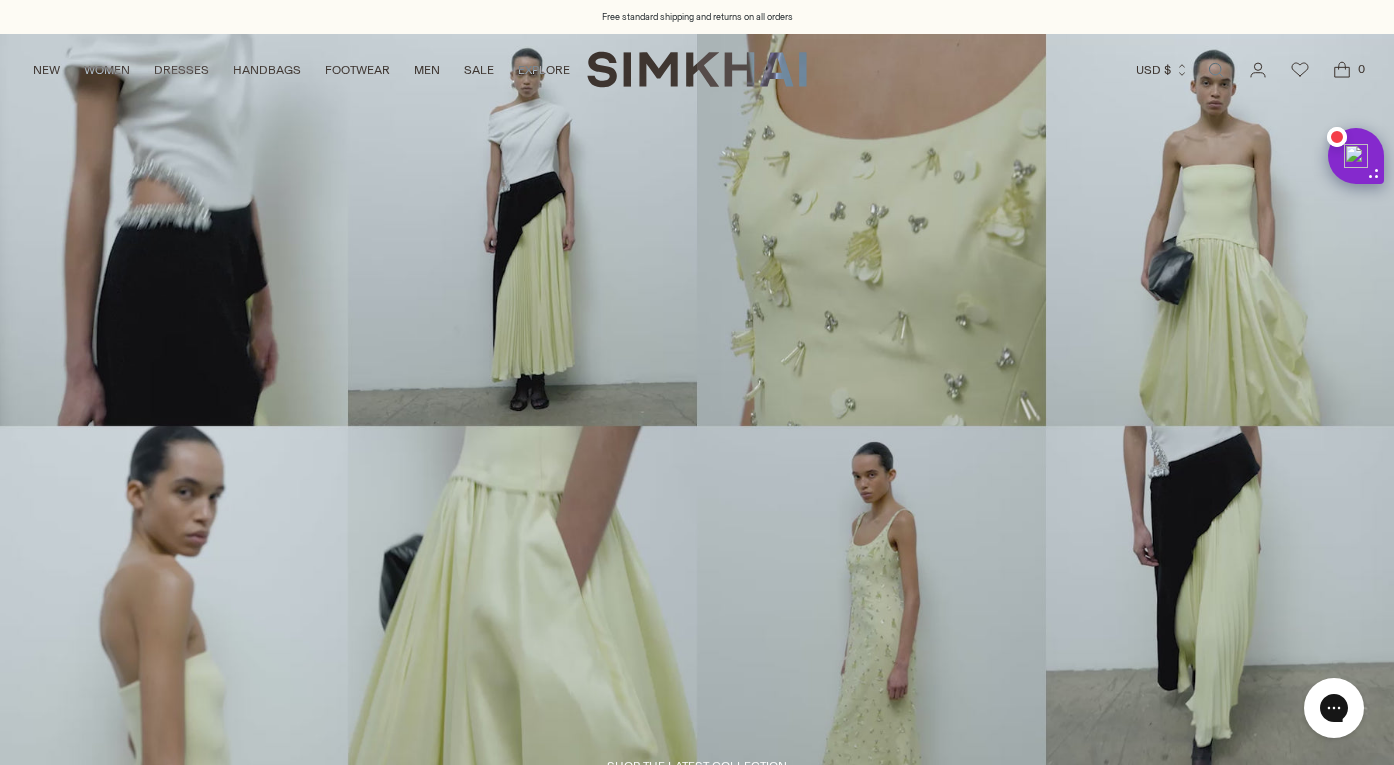 click at bounding box center (697, 5514) 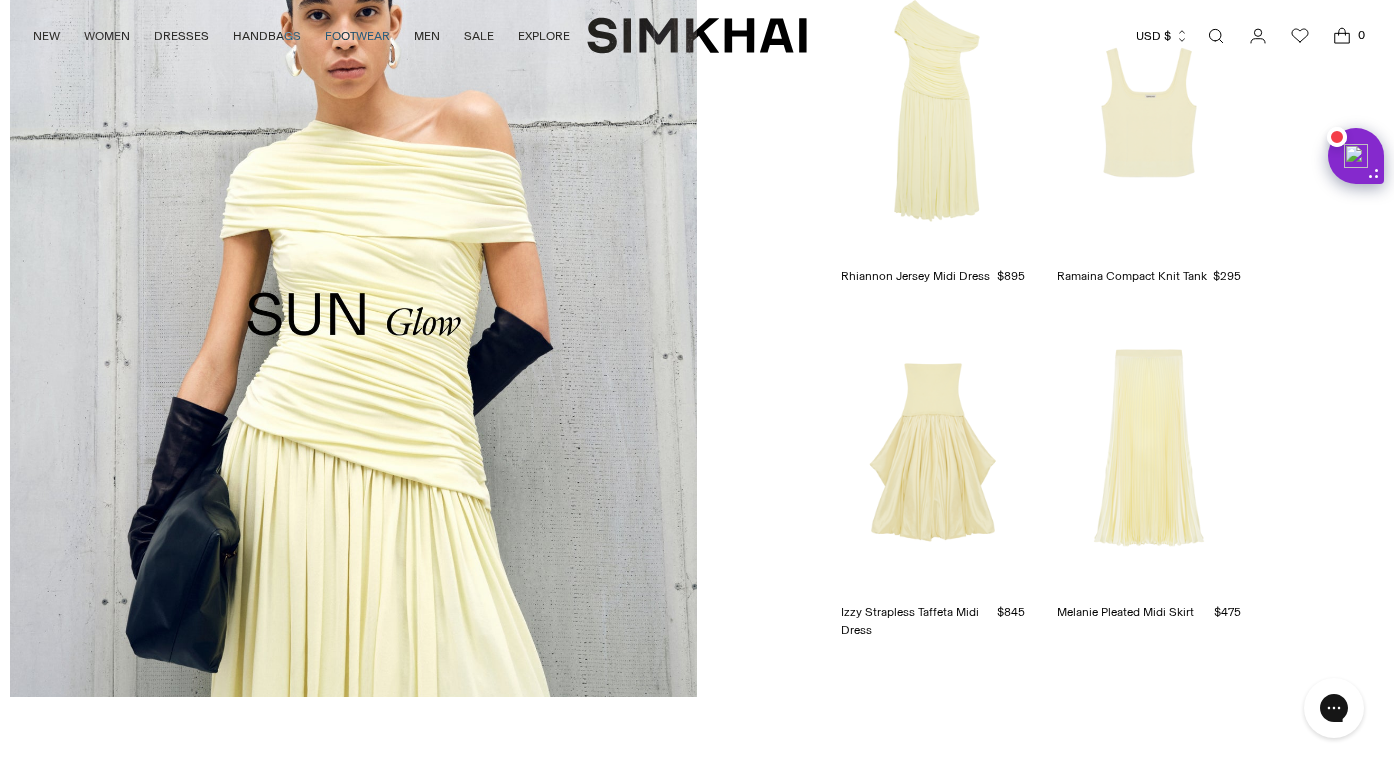 scroll, scrollTop: 2438, scrollLeft: 0, axis: vertical 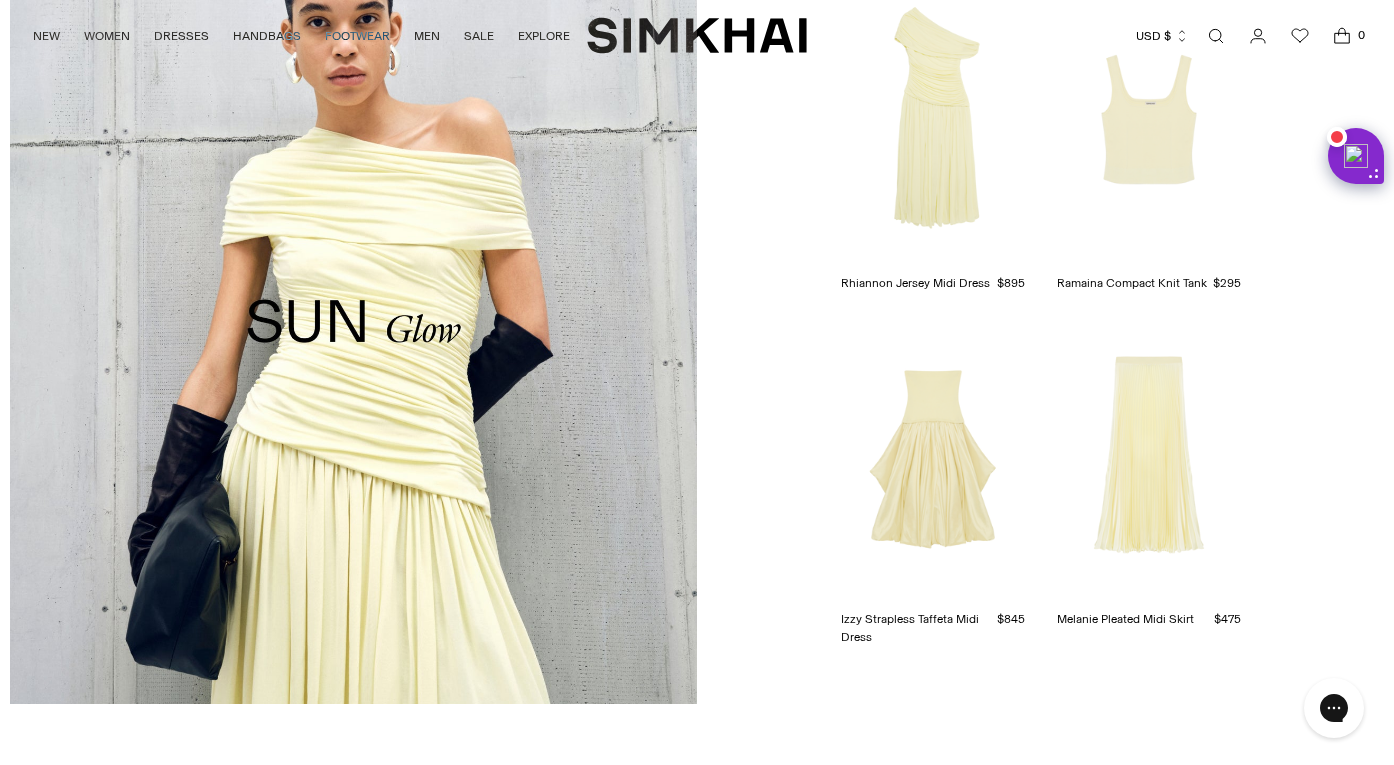 click at bounding box center (1149, 120) 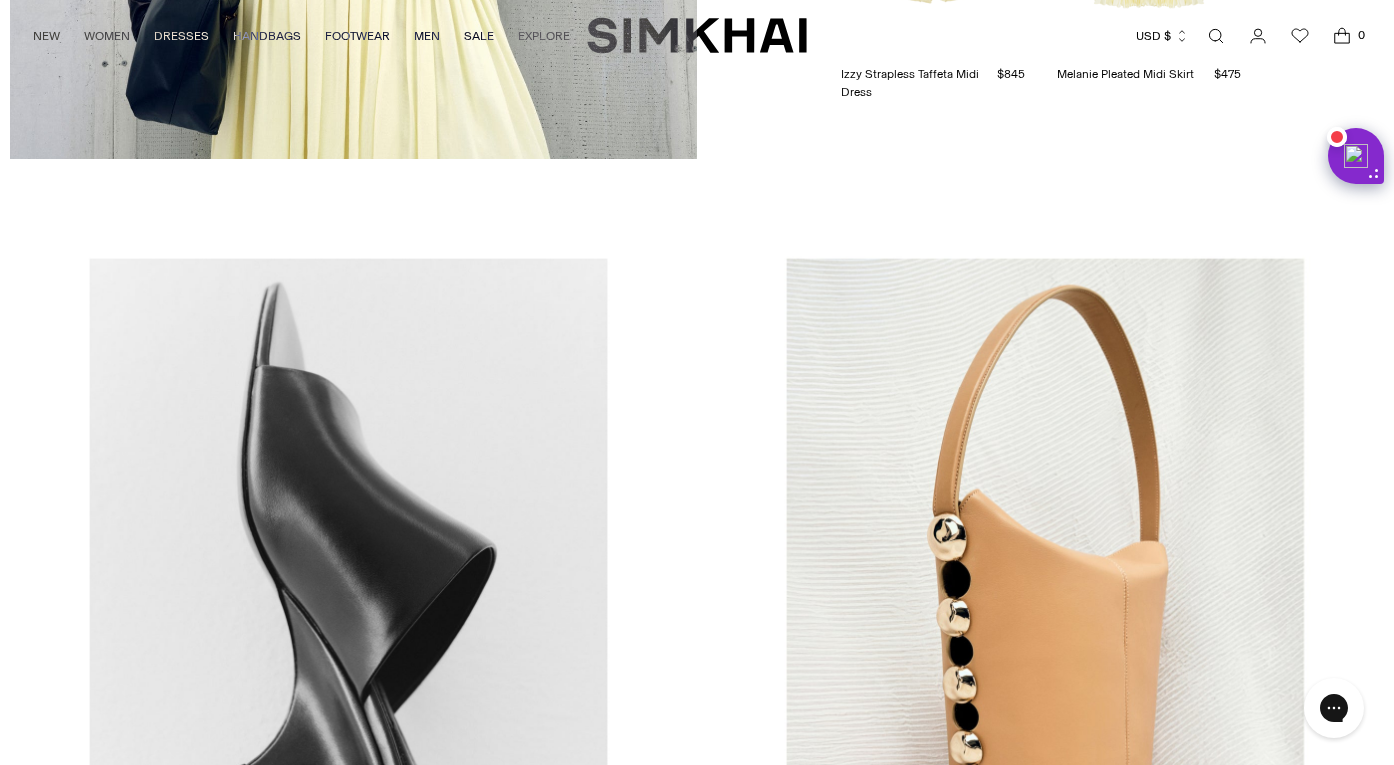 scroll, scrollTop: 2993, scrollLeft: 0, axis: vertical 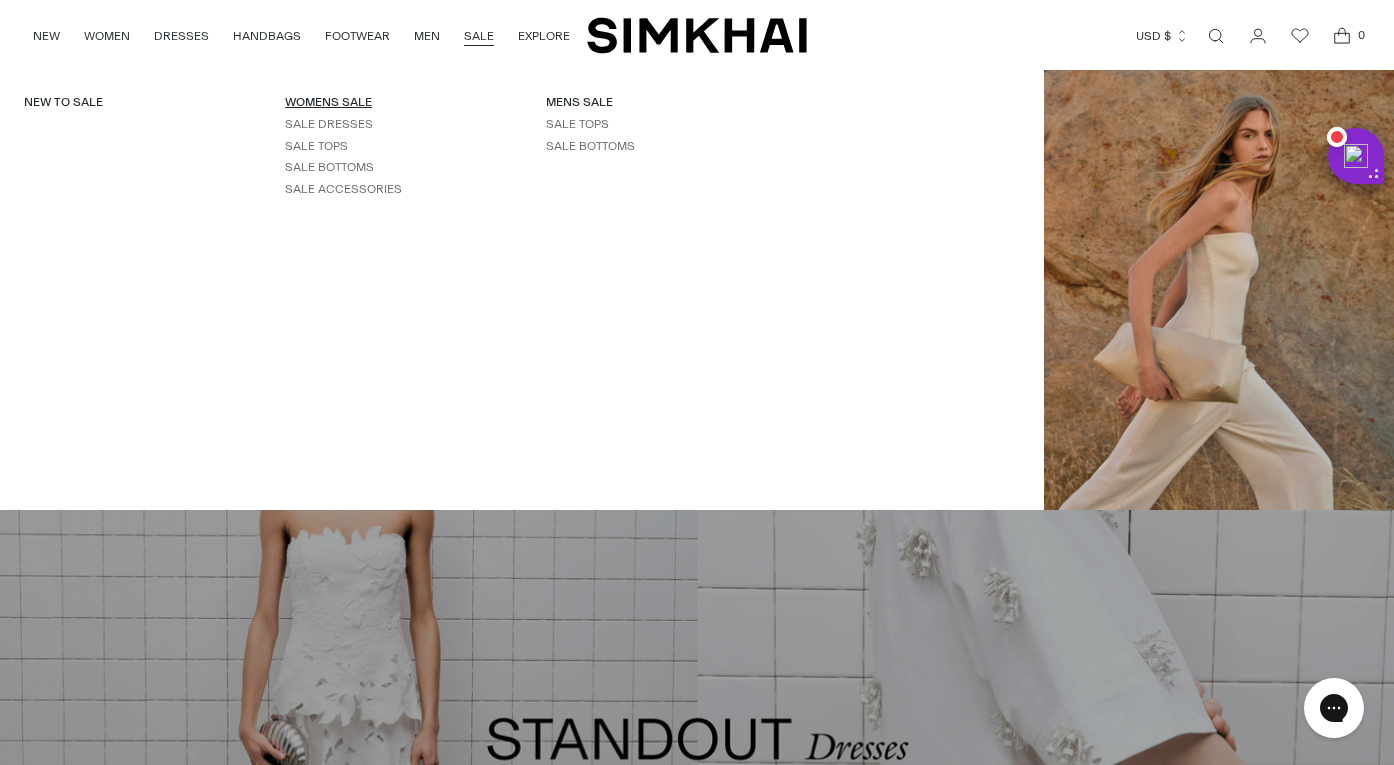 click on "WOMENS SALE" at bounding box center [328, 102] 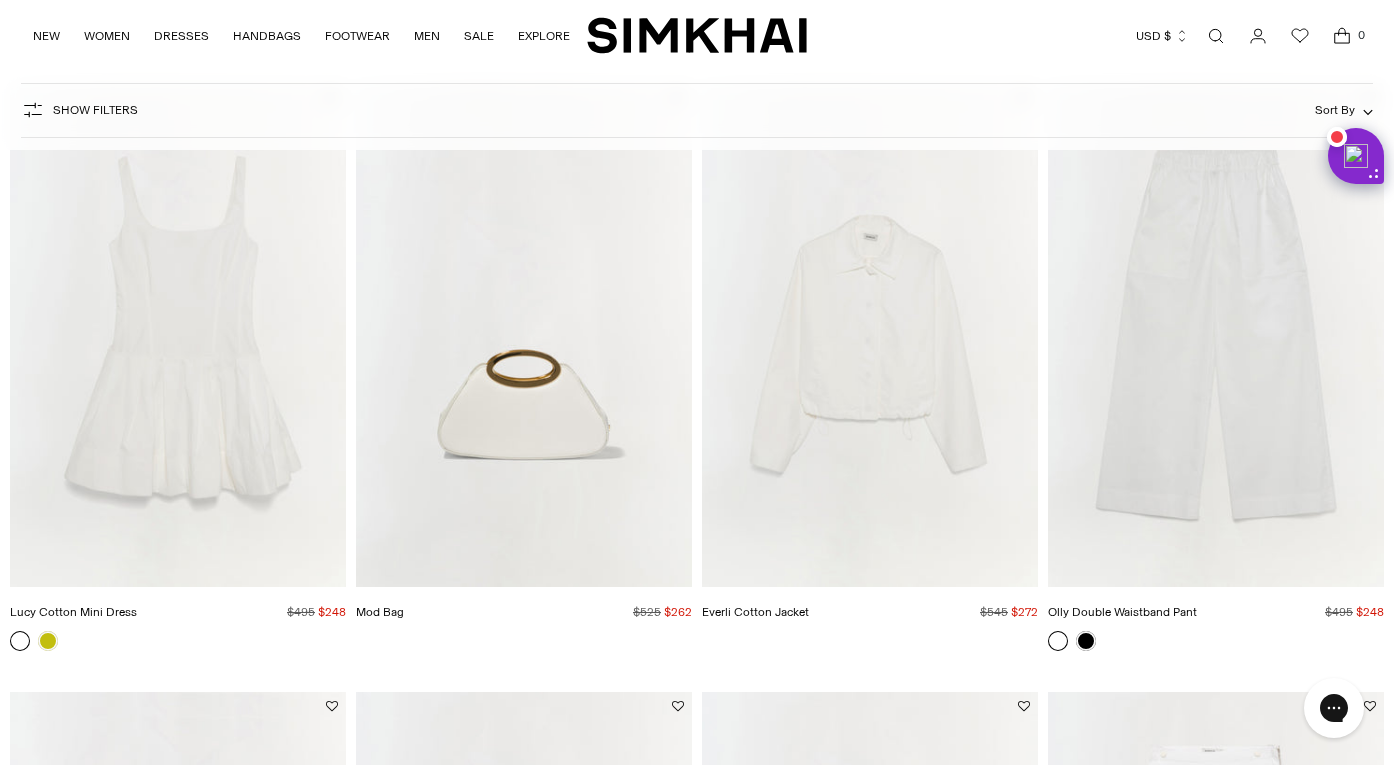 scroll, scrollTop: 0, scrollLeft: 0, axis: both 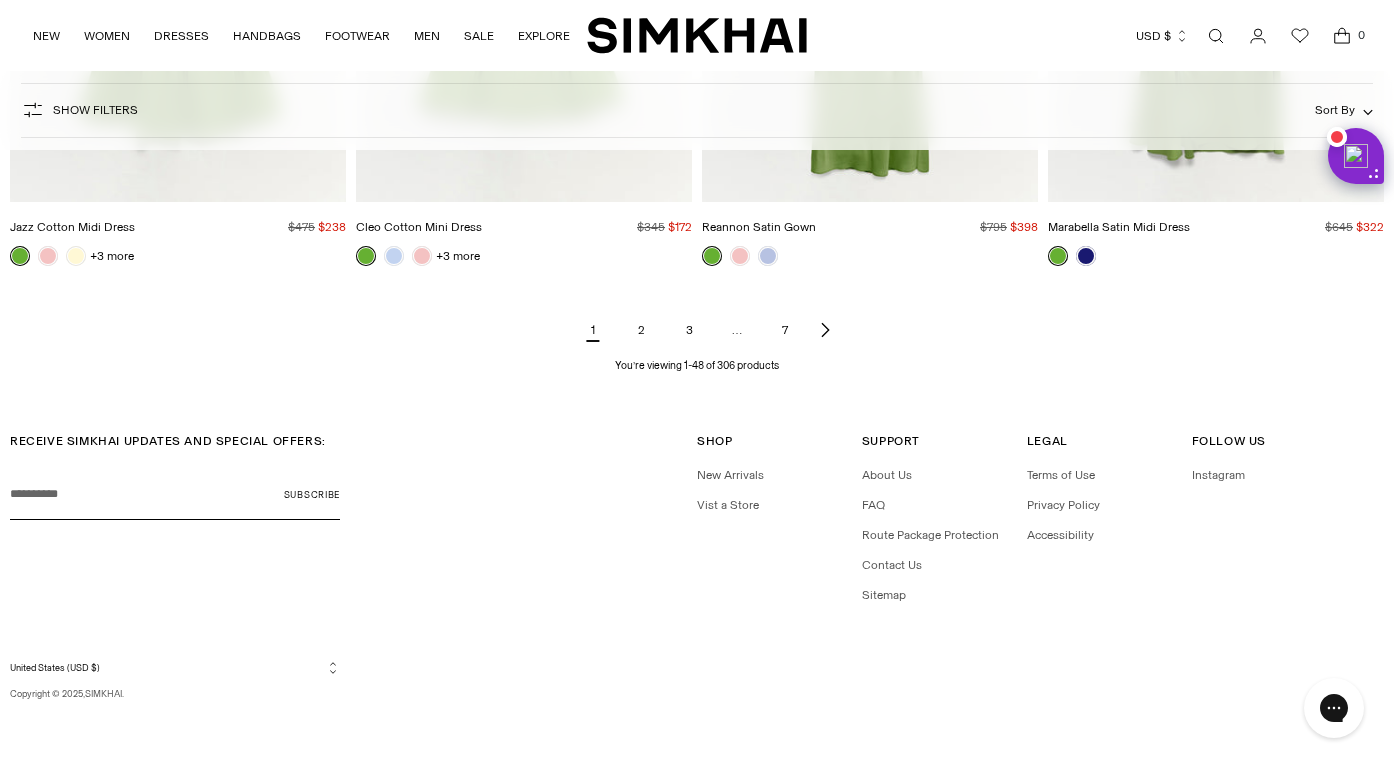 click on "2" at bounding box center (641, 330) 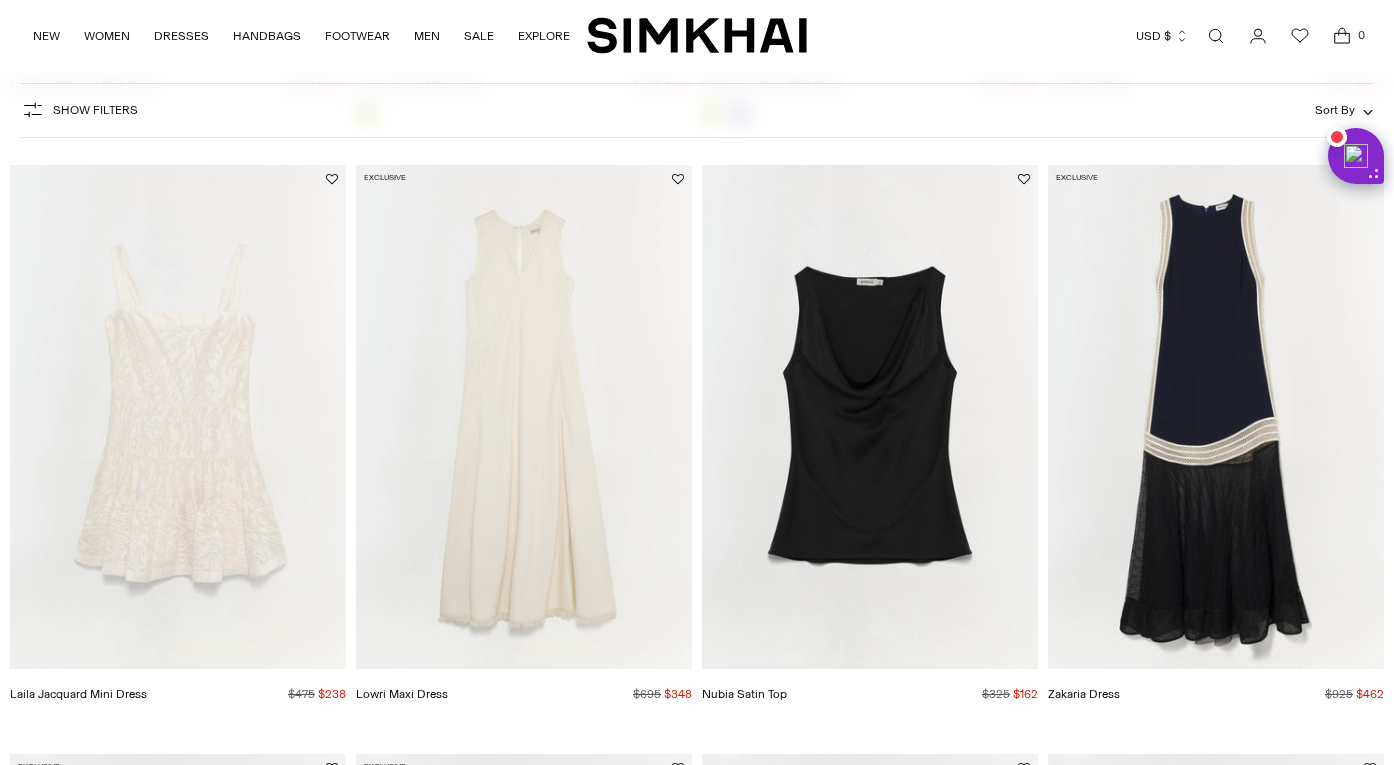 scroll, scrollTop: 0, scrollLeft: 0, axis: both 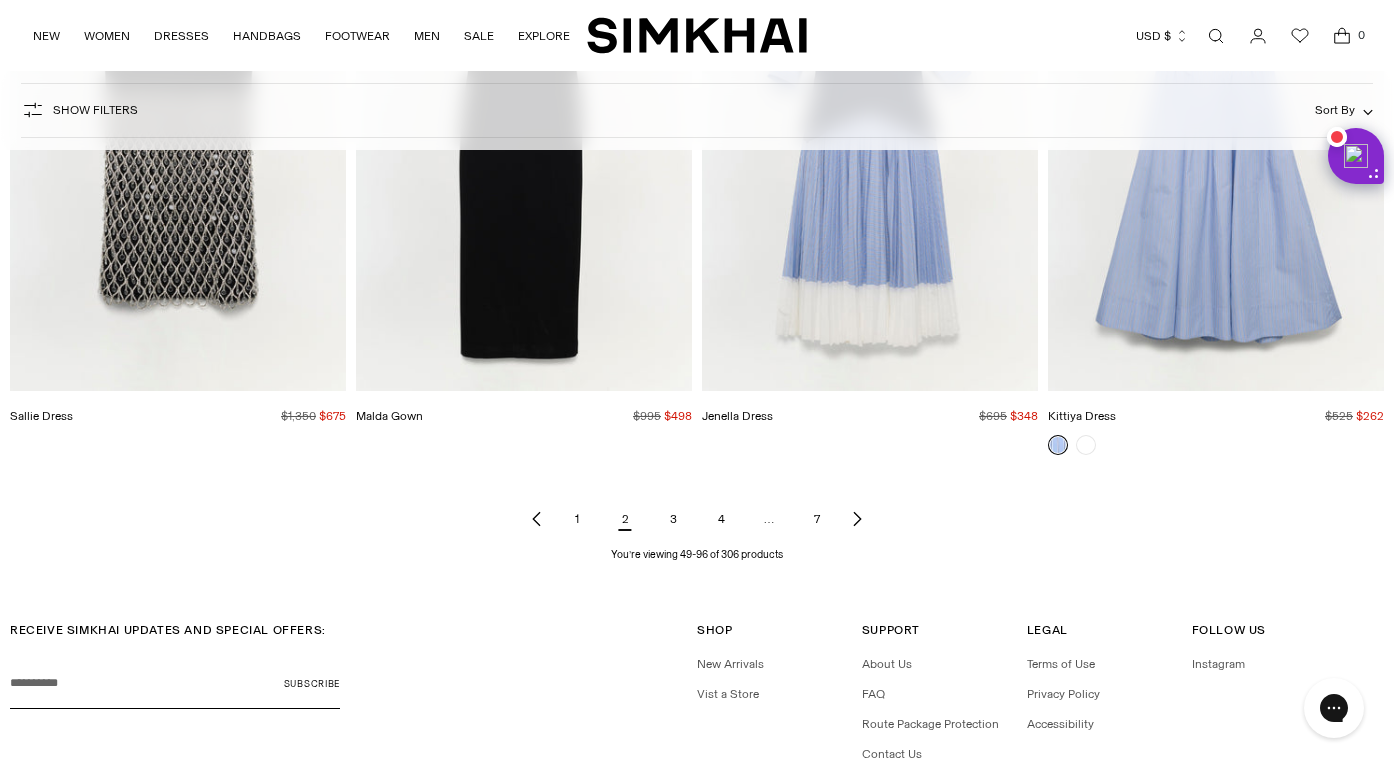 click on "3" at bounding box center [673, 519] 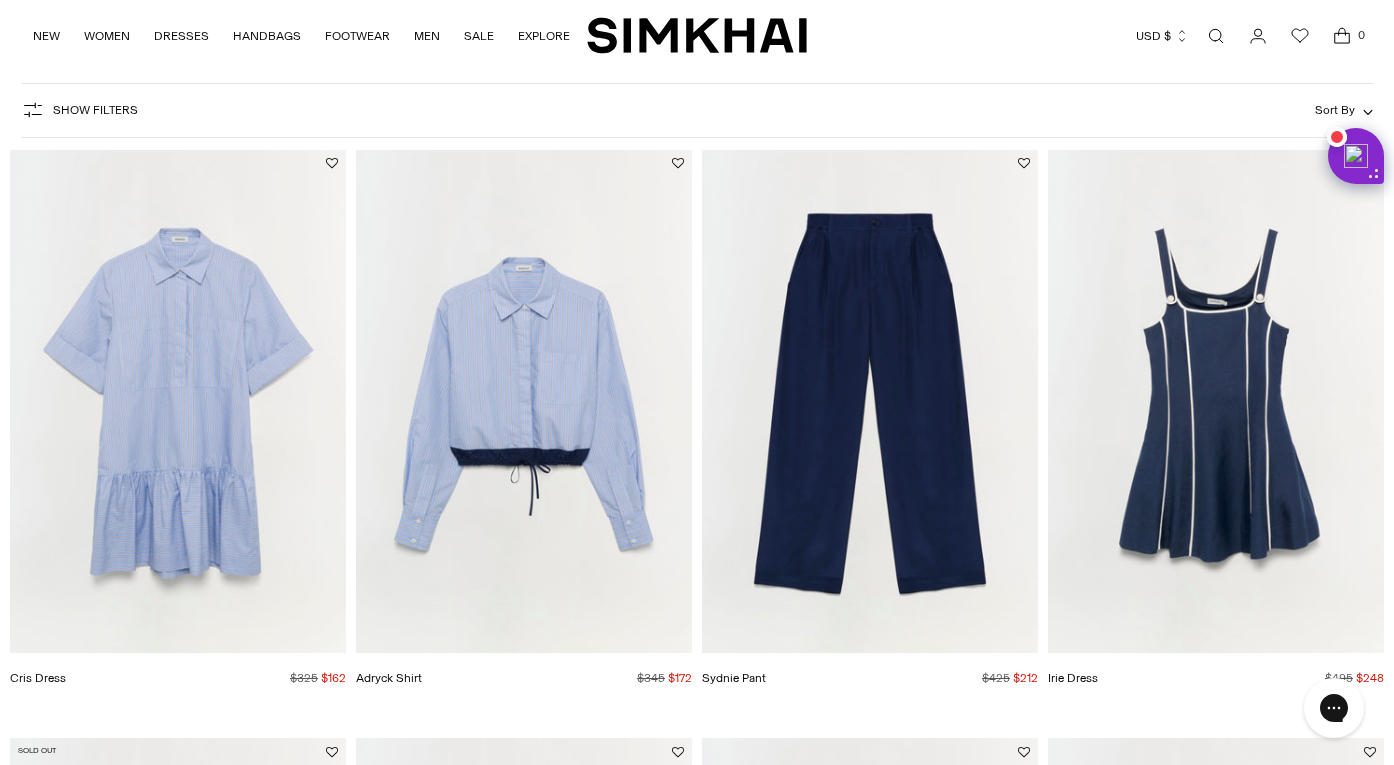 scroll, scrollTop: 0, scrollLeft: 0, axis: both 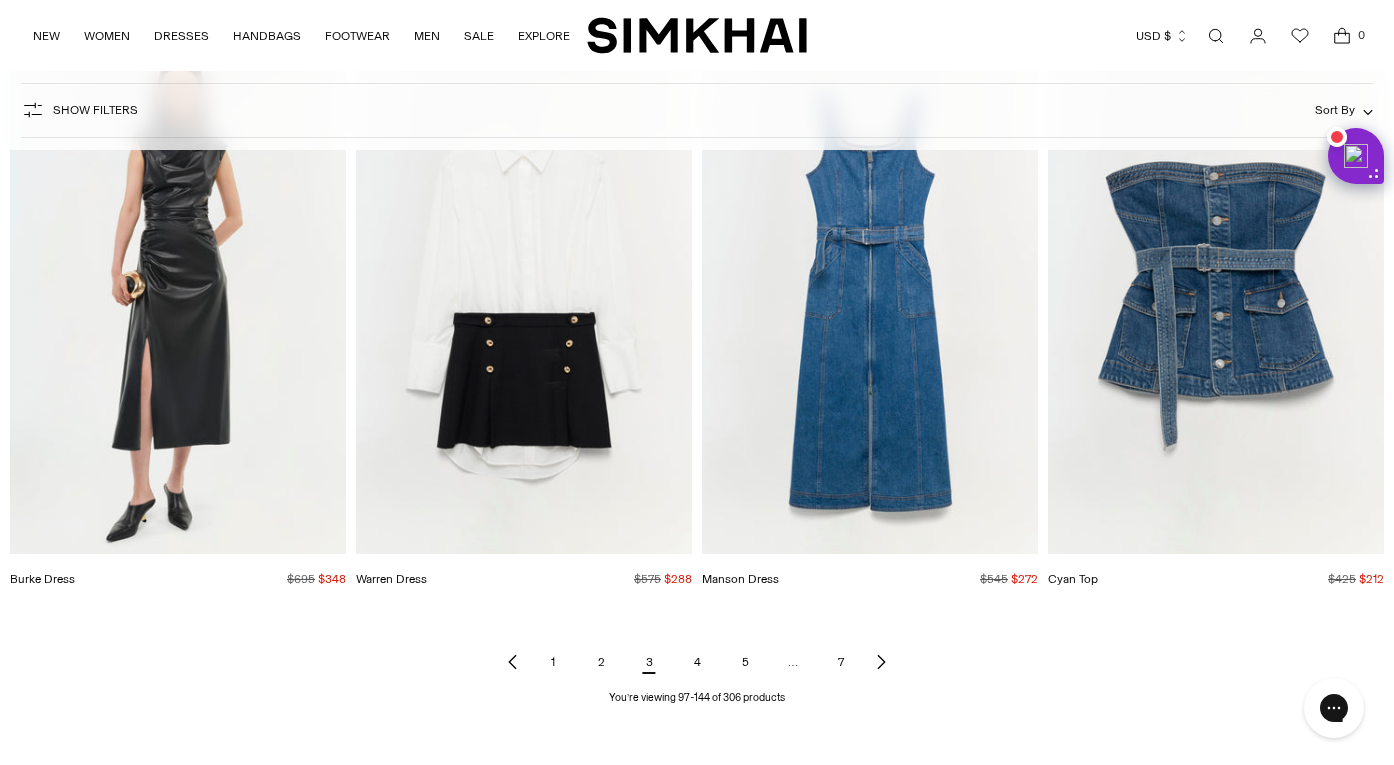 click on "4" at bounding box center (697, 662) 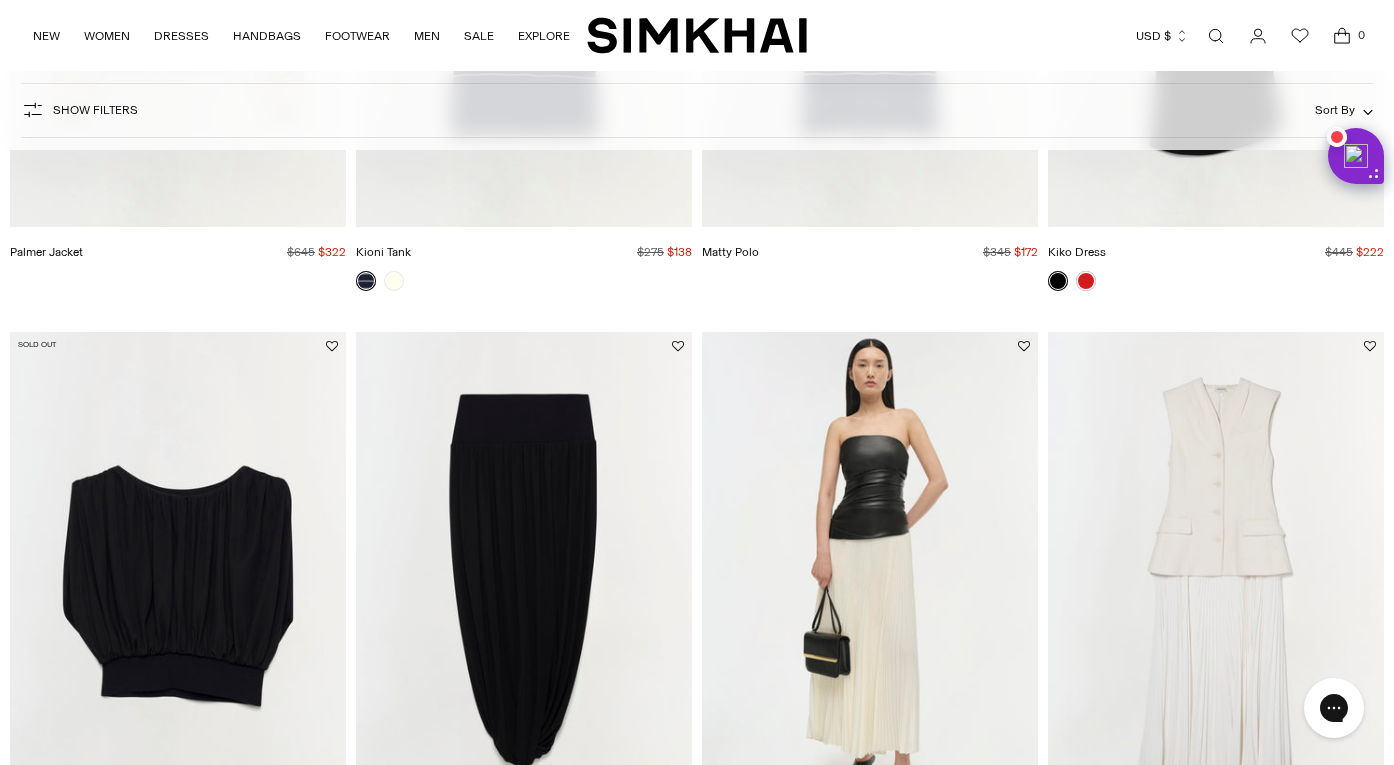 scroll, scrollTop: 733, scrollLeft: 0, axis: vertical 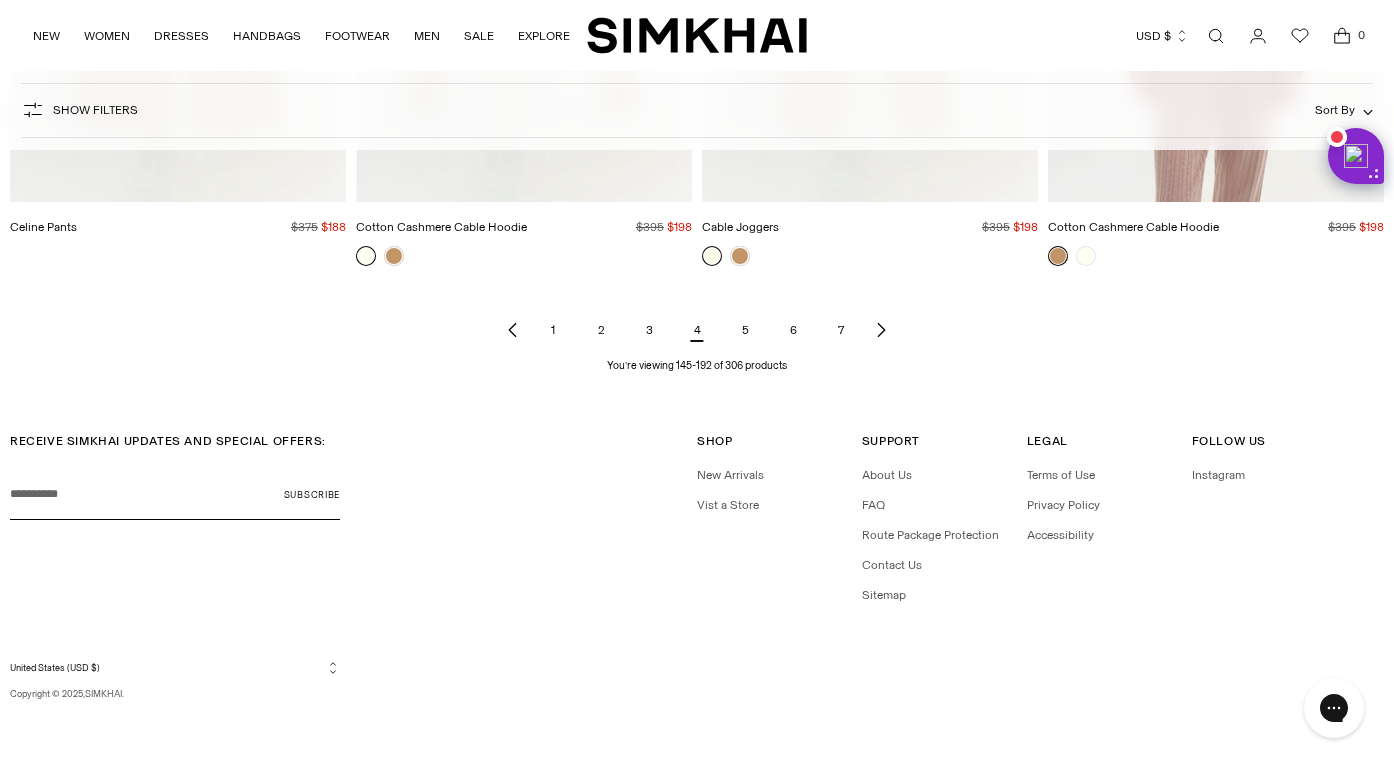 click on "5" at bounding box center (745, 330) 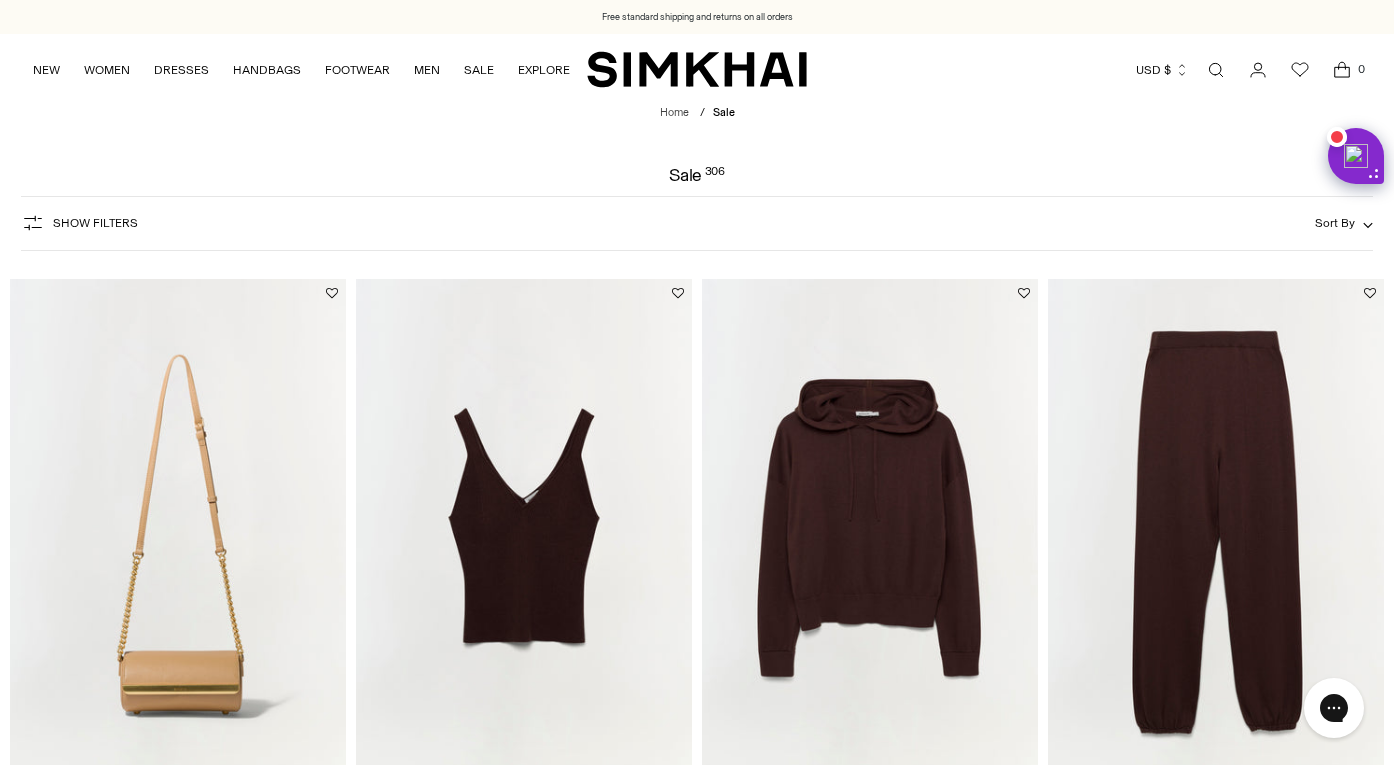 scroll, scrollTop: 177, scrollLeft: 0, axis: vertical 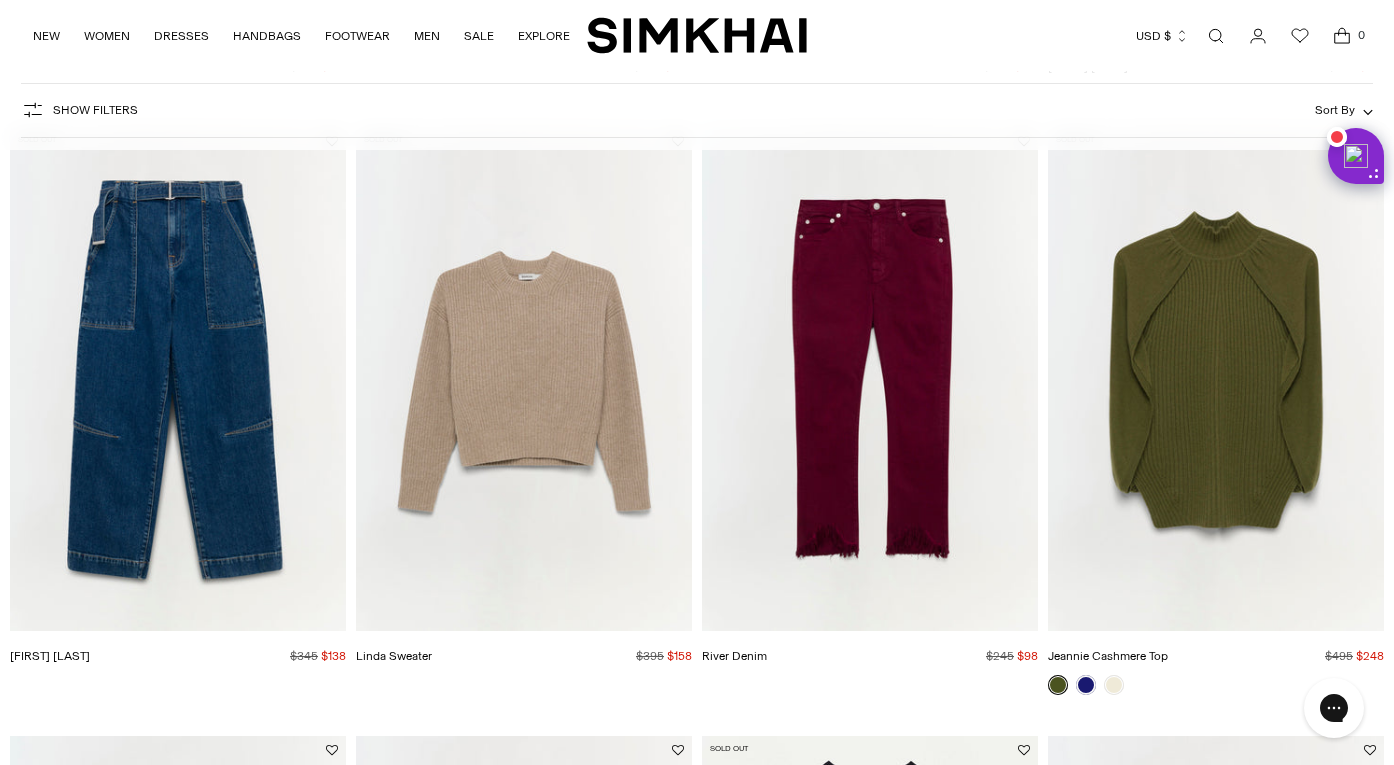 click at bounding box center [0, 0] 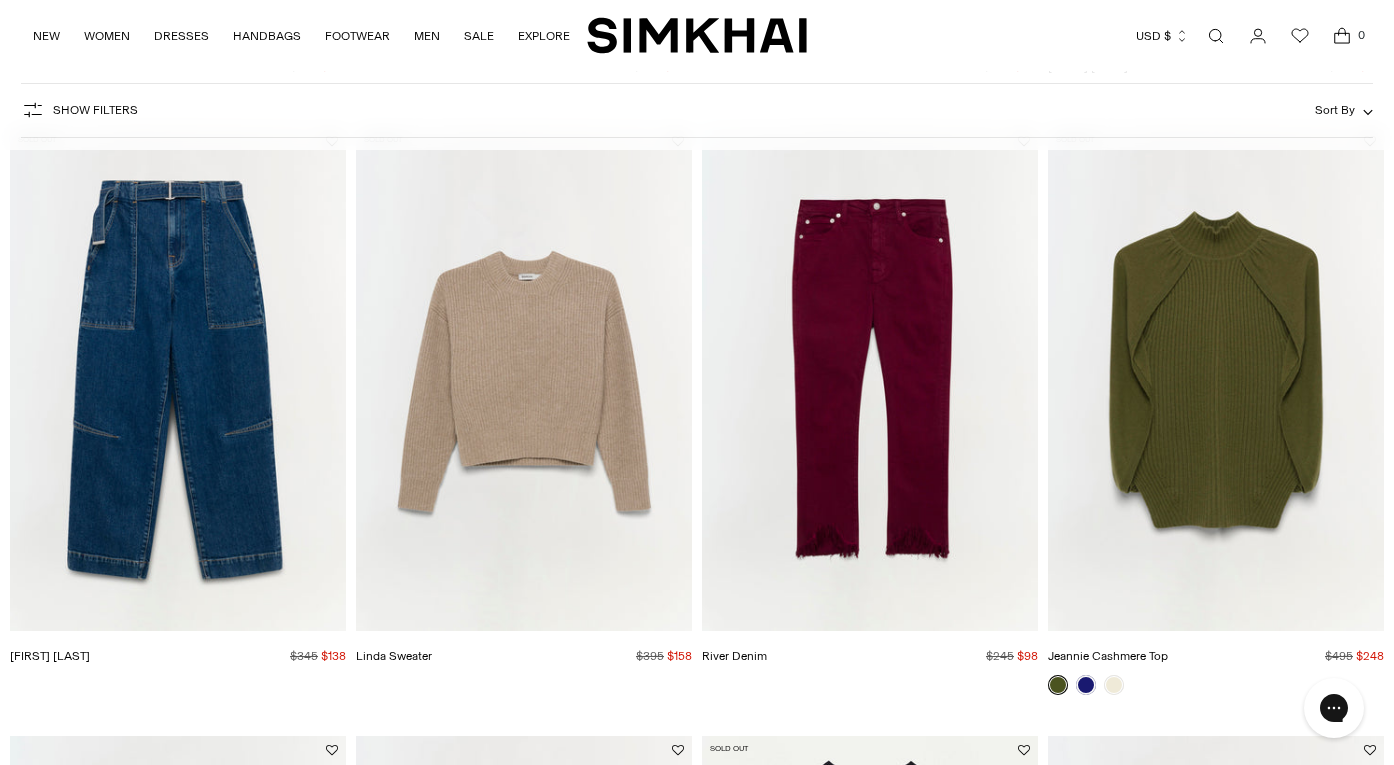 scroll, scrollTop: 0, scrollLeft: 0, axis: both 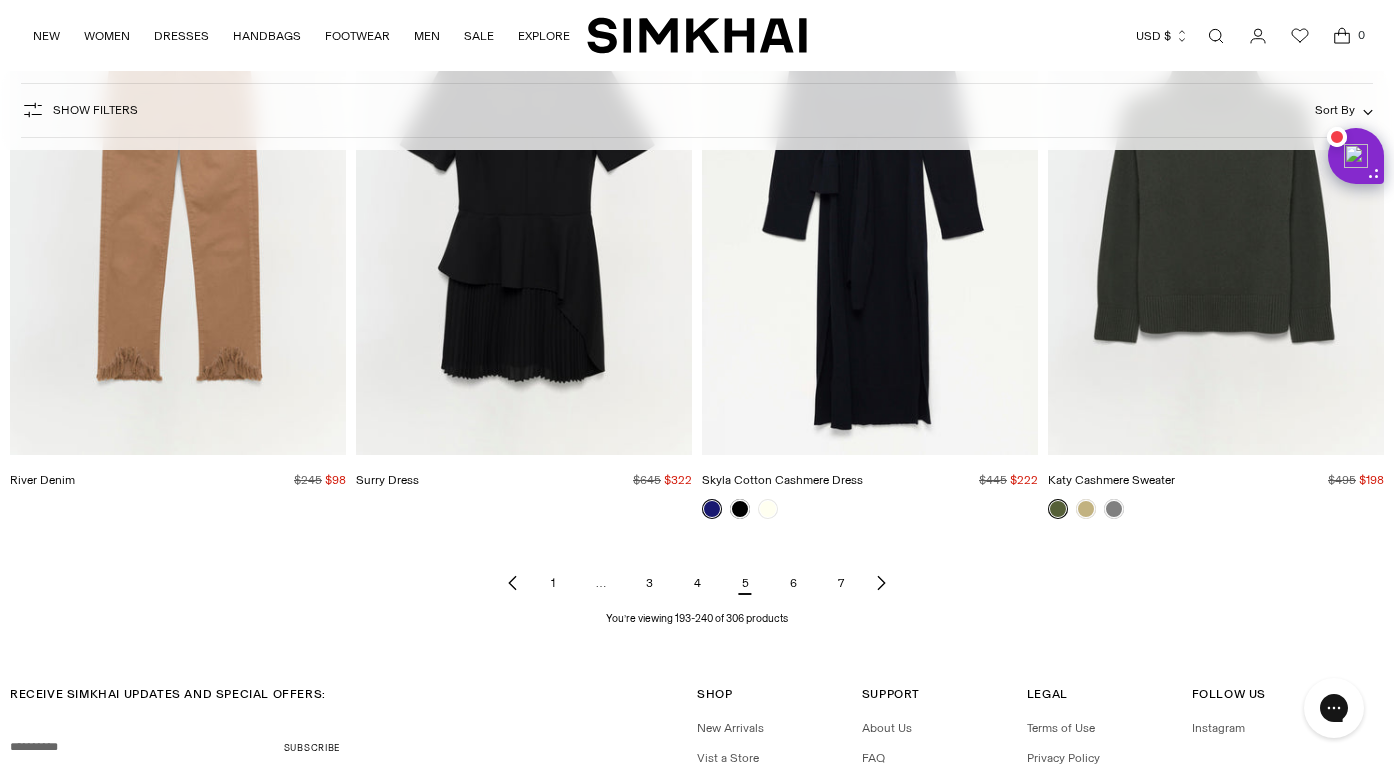 click on "6" at bounding box center (793, 583) 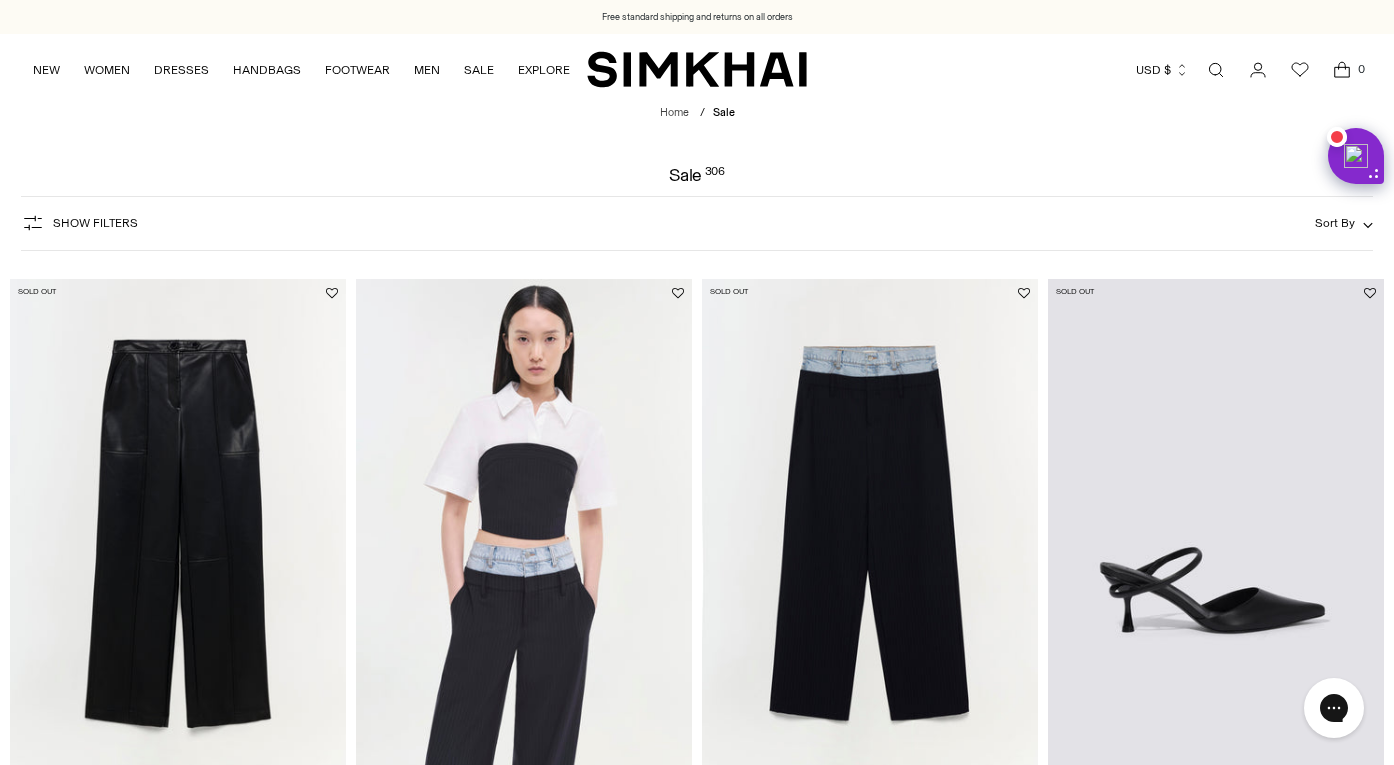 scroll, scrollTop: 0, scrollLeft: 0, axis: both 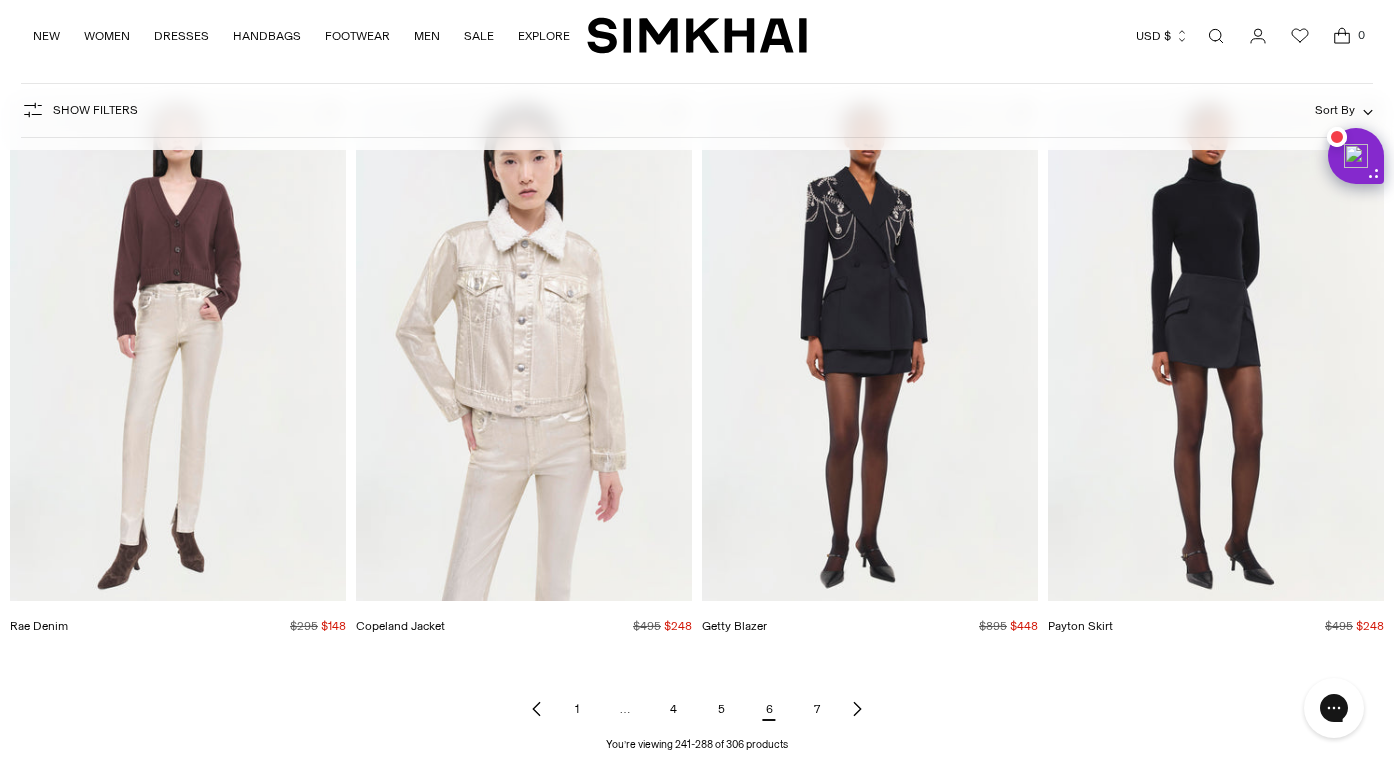 click at bounding box center (0, 0) 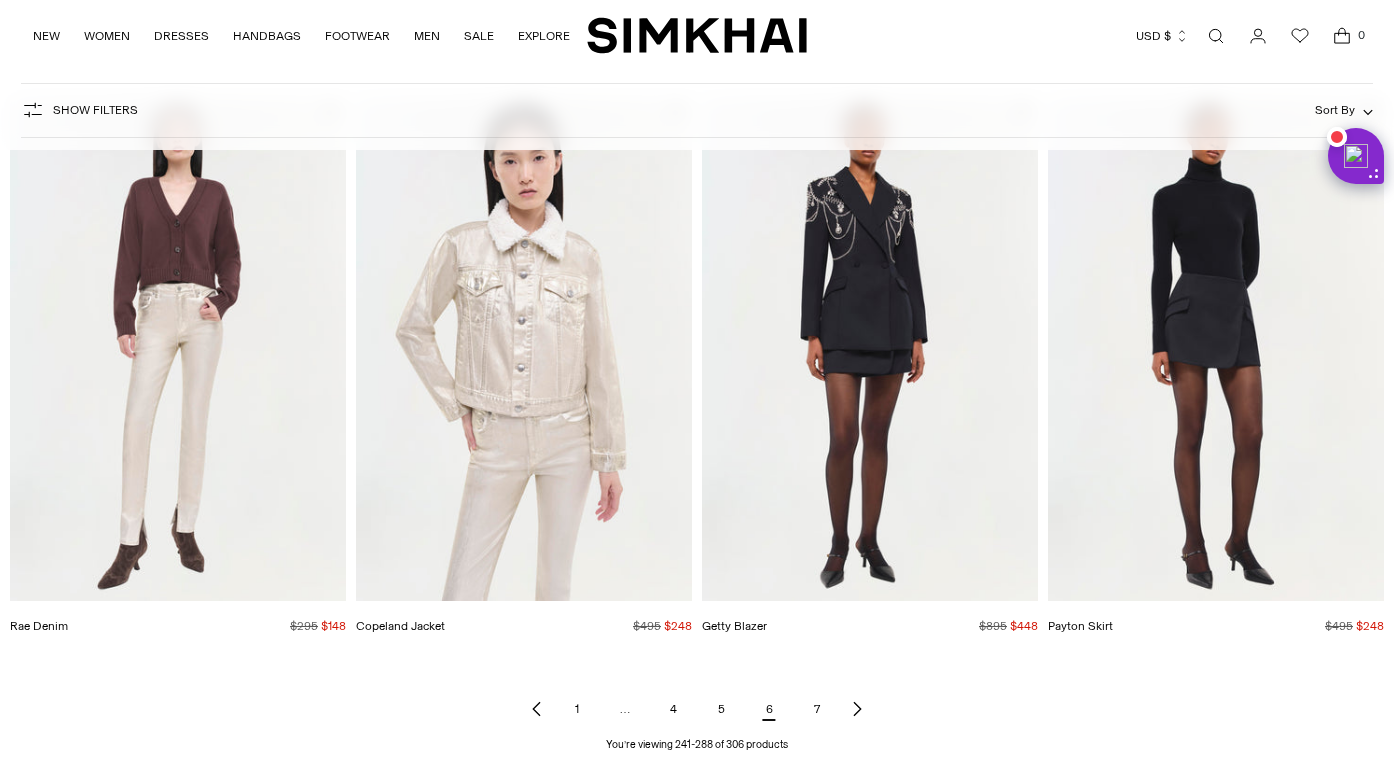 scroll, scrollTop: 0, scrollLeft: 0, axis: both 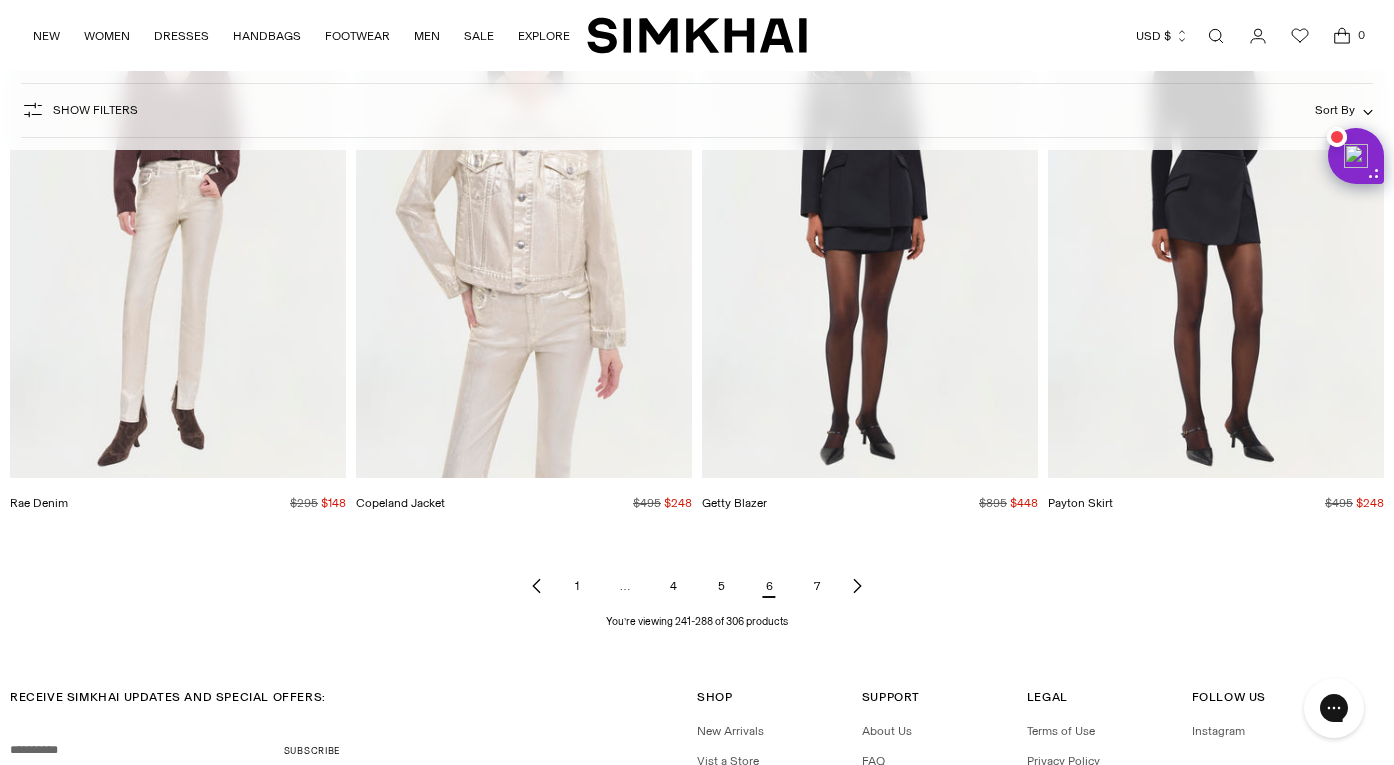 click on "7" at bounding box center (817, 586) 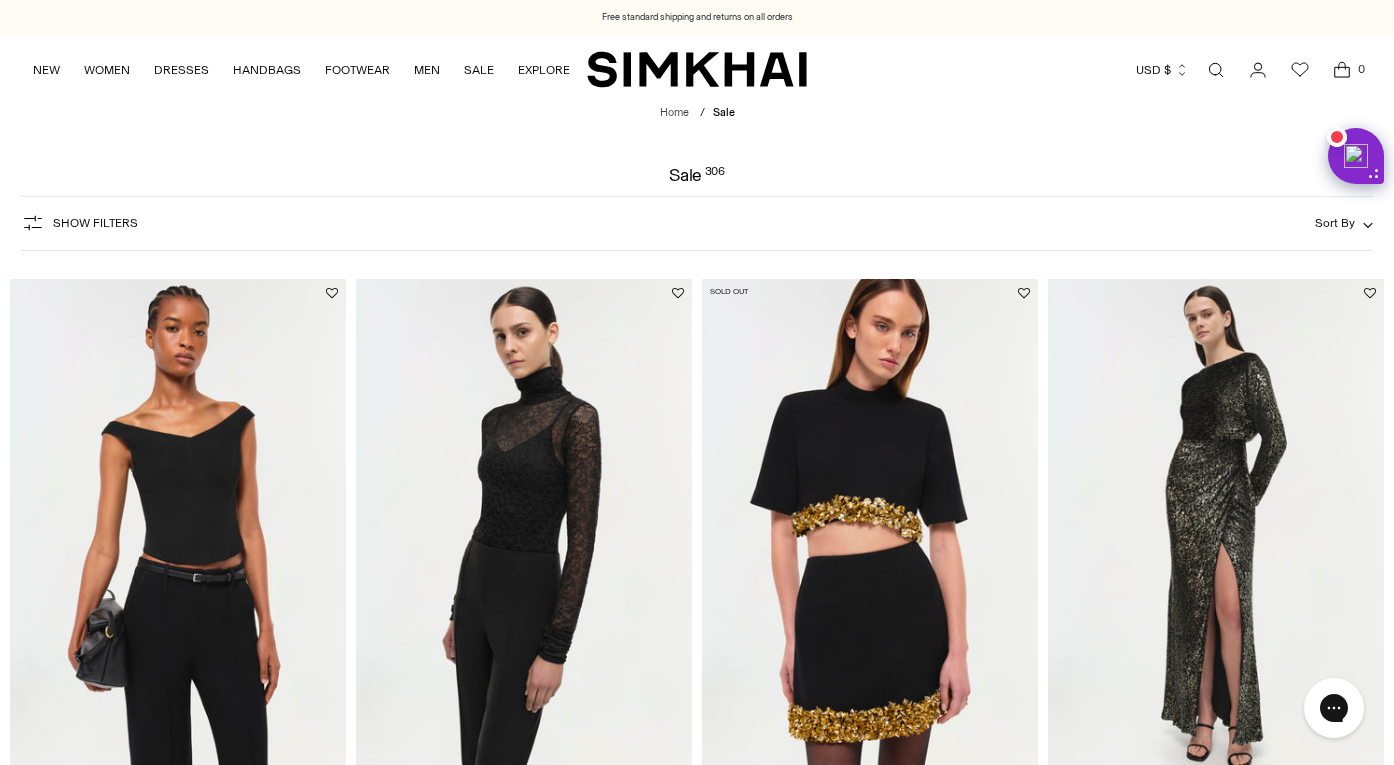 scroll, scrollTop: 487, scrollLeft: 0, axis: vertical 